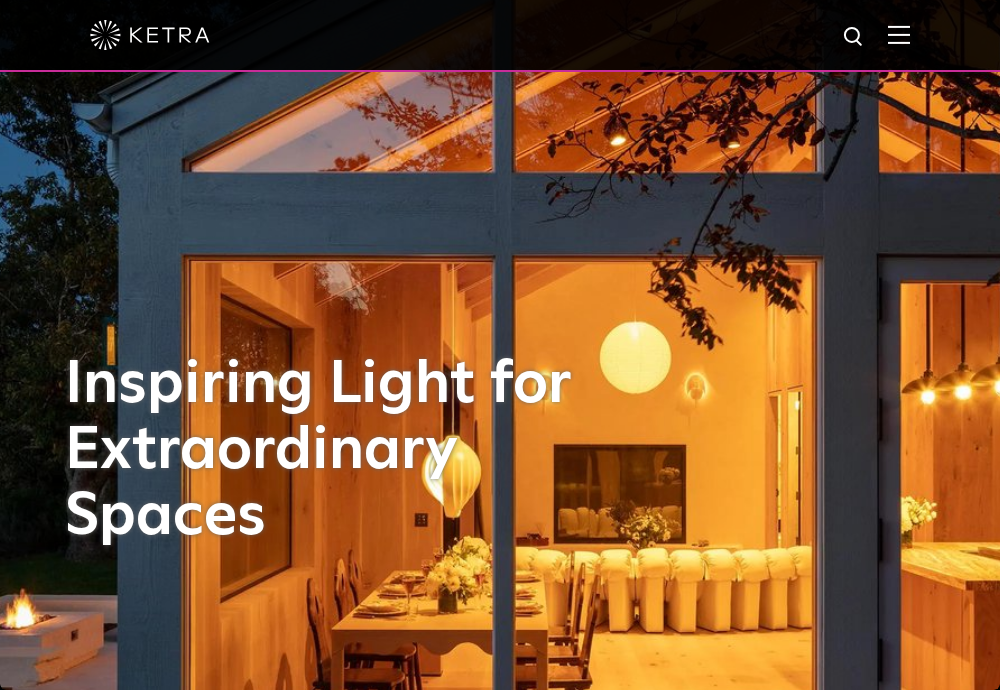 scroll, scrollTop: 0, scrollLeft: 0, axis: both 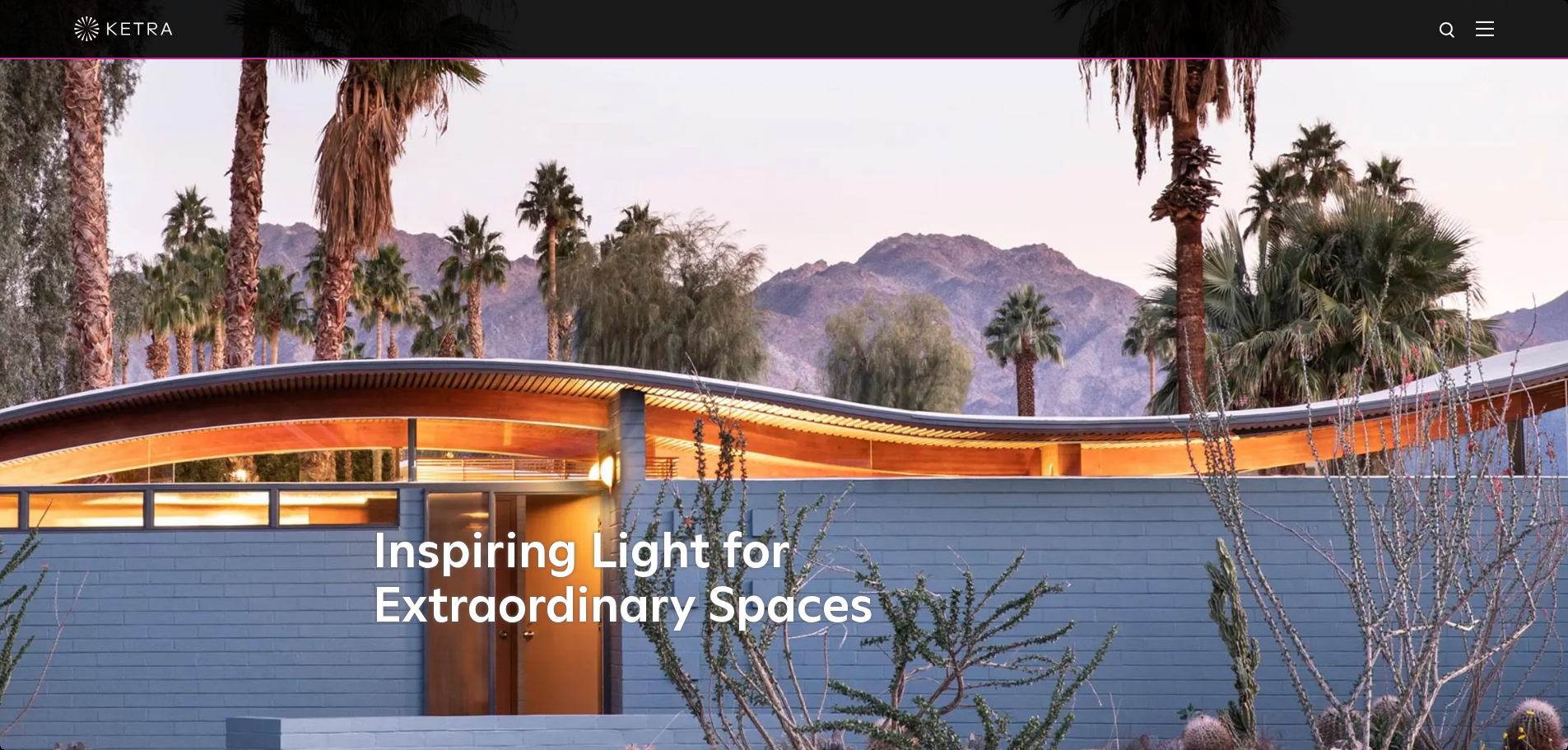 click at bounding box center (784, 29) 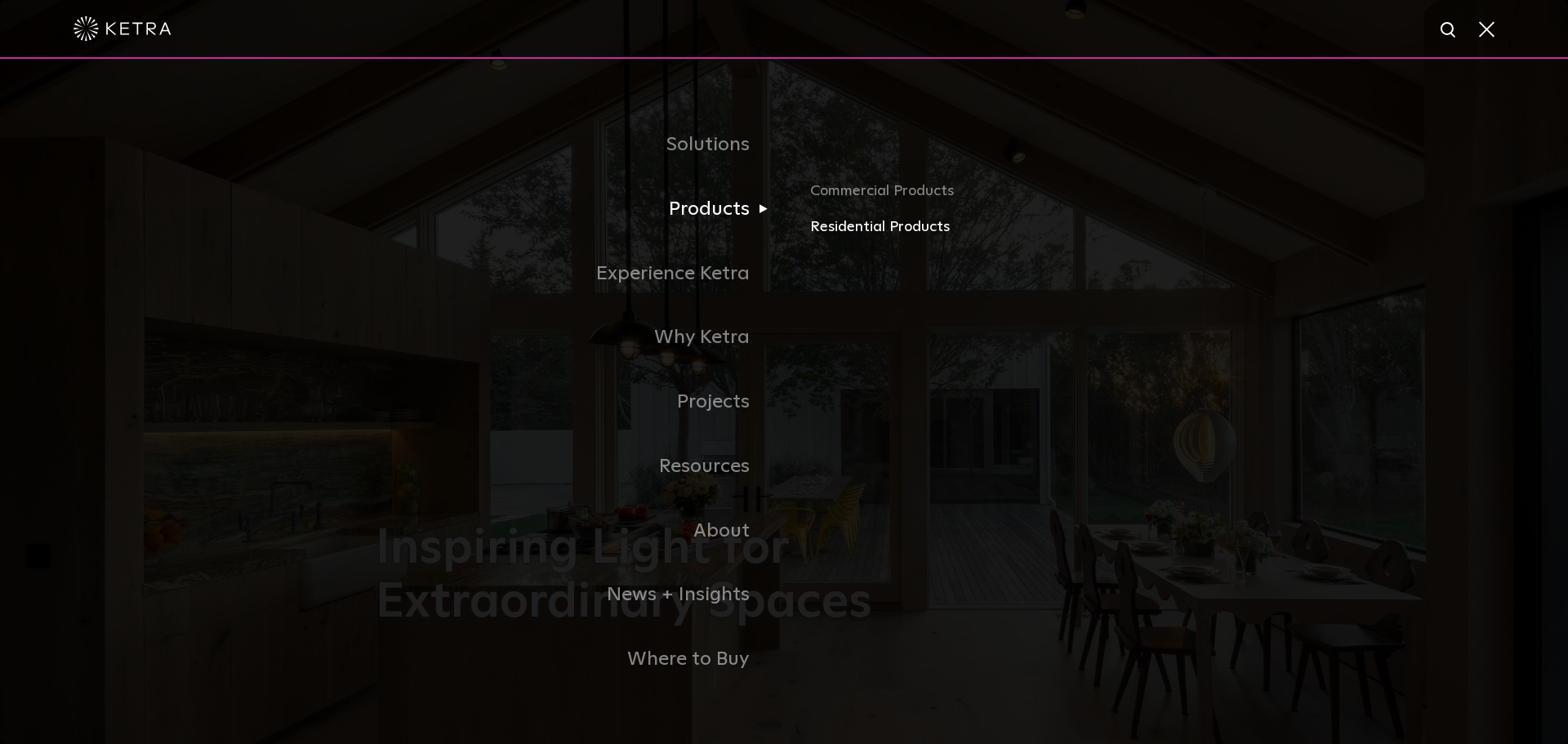click on "Residential Products" at bounding box center [1001, 227] 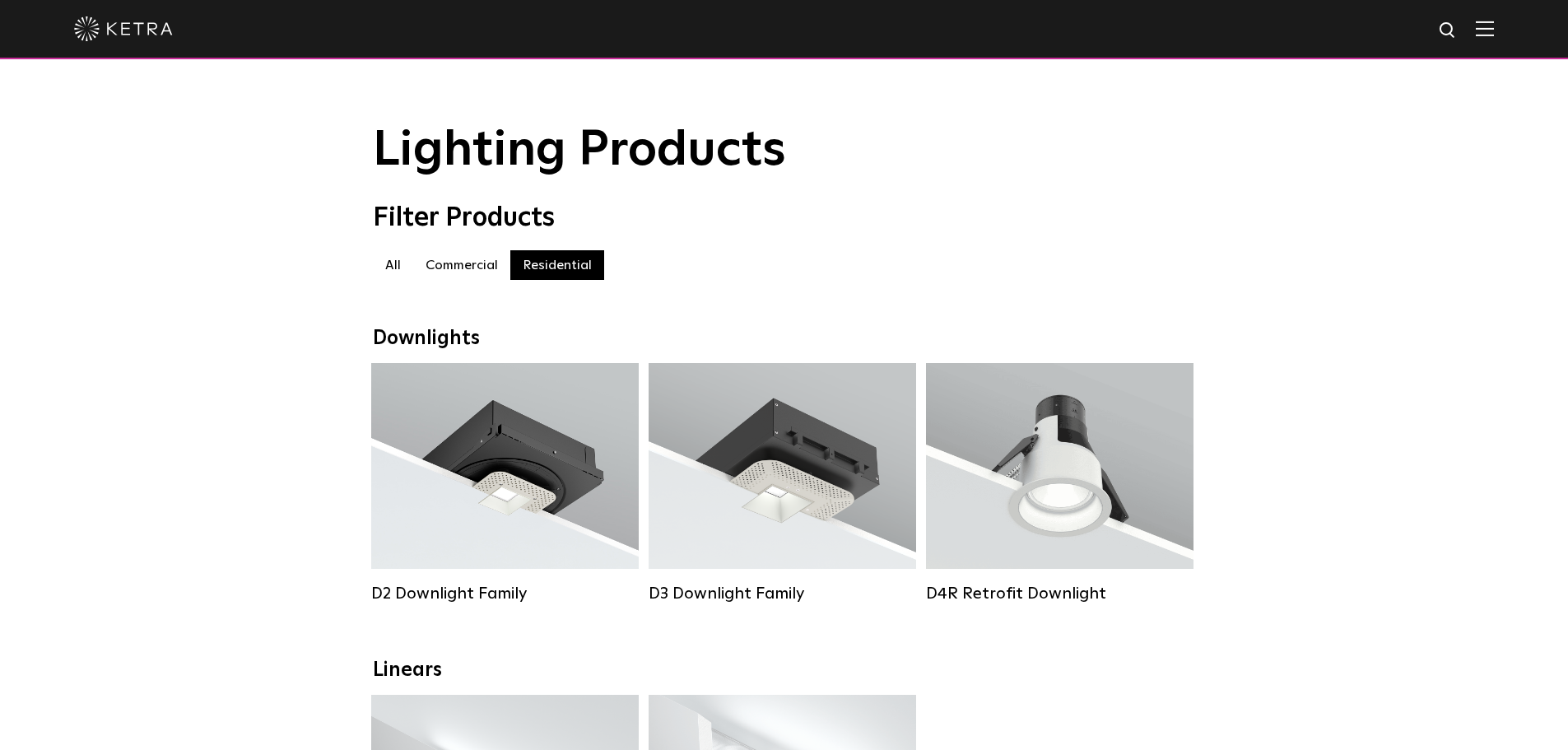 scroll, scrollTop: 0, scrollLeft: 0, axis: both 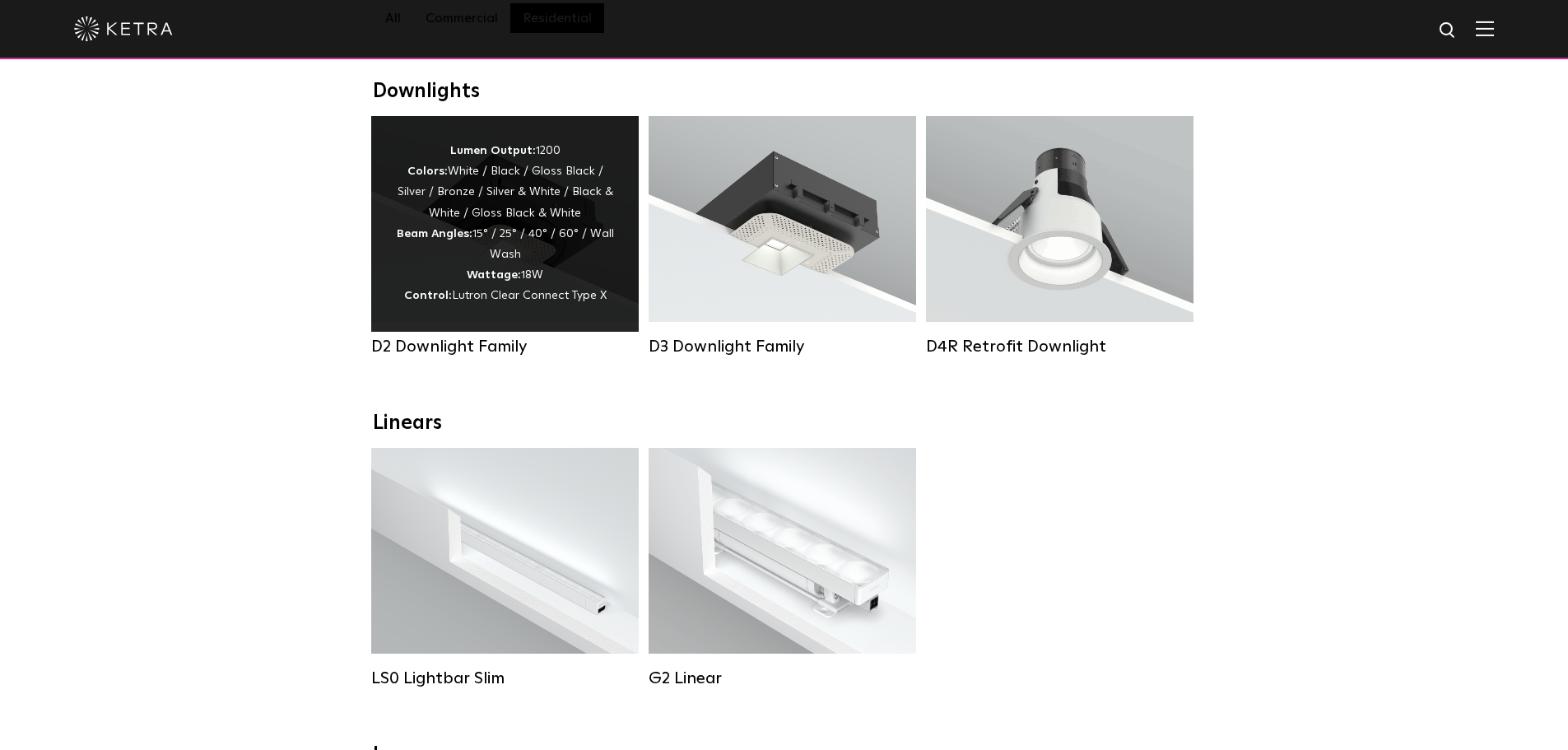 click on "Lumen Output:  1200 Colors:  White / Black / Gloss Black / Silver / Bronze / Silver & White / Black & White / Gloss Black & White  Beam Angles:  15° / 25° / 40° / 60° / Wall Wash Wattage:  18W Control:  Lutron Clear Connect Type X" at bounding box center (505, 224) 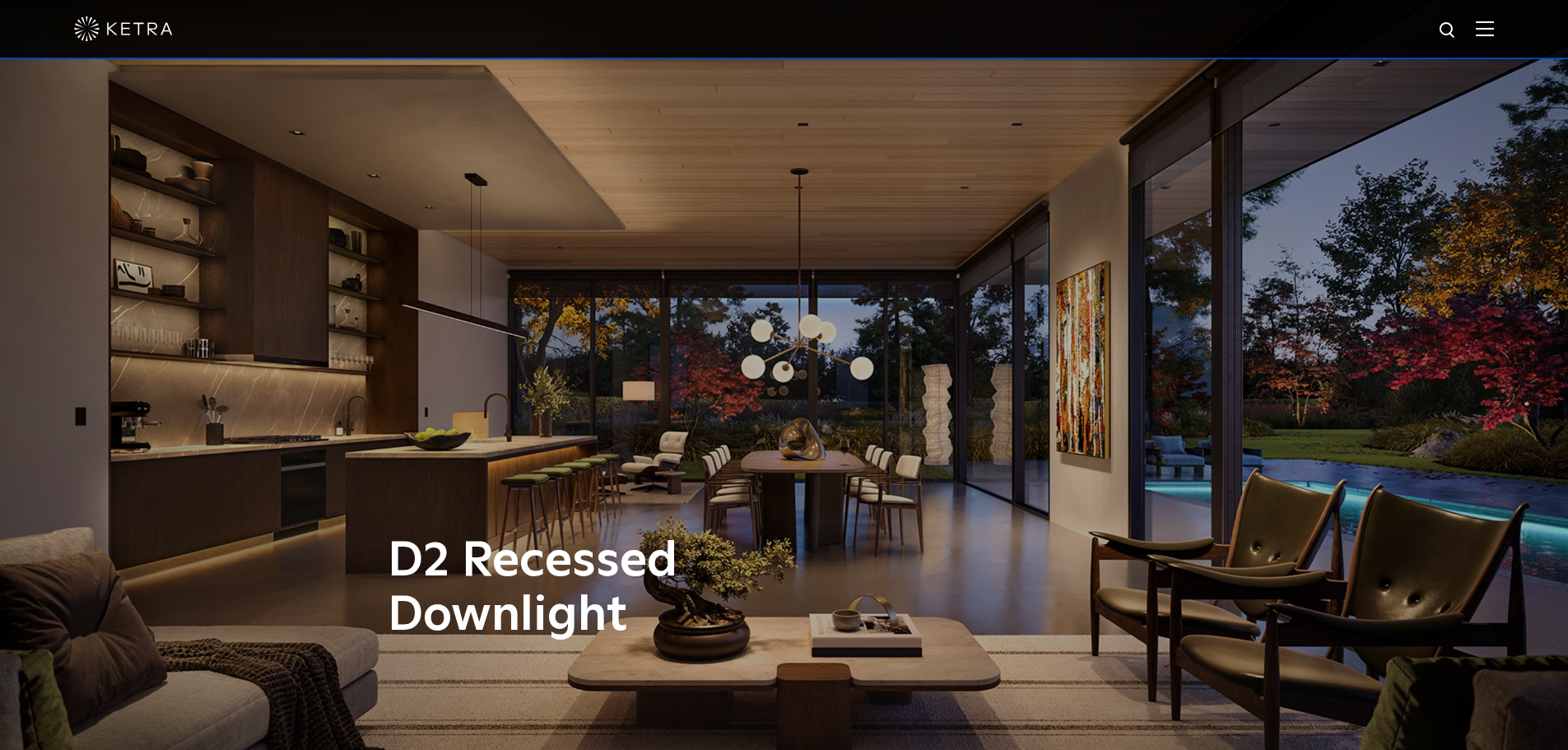 scroll, scrollTop: 0, scrollLeft: 0, axis: both 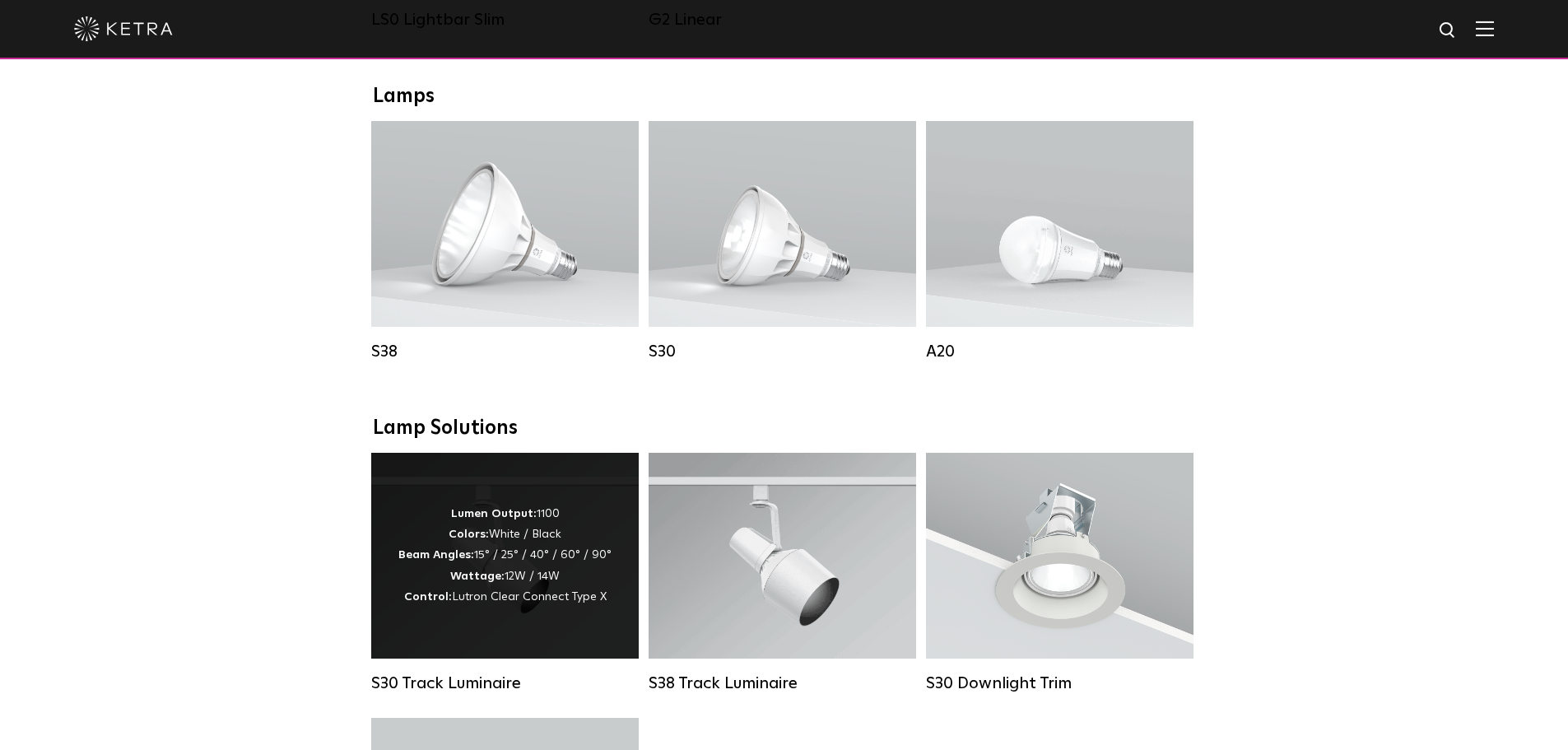 click on "Lumen Output:   1100 Colors:  White / Black Beam Angles:  15° / 25° / 40° / 60° / 90° Wattage:  12W / 14W Control:  Lutron Clear Connect Type X" at bounding box center [505, 556] 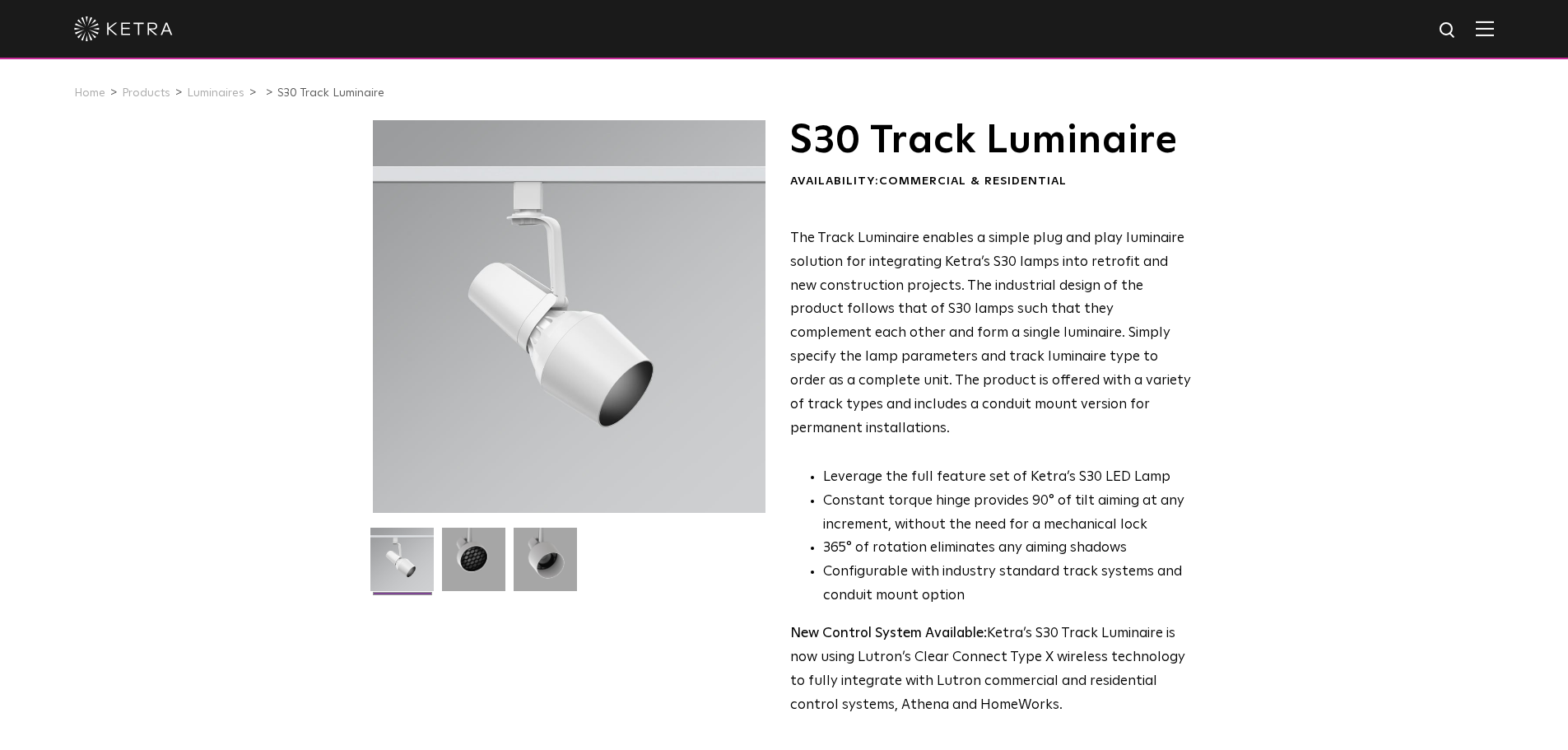 scroll, scrollTop: 0, scrollLeft: 0, axis: both 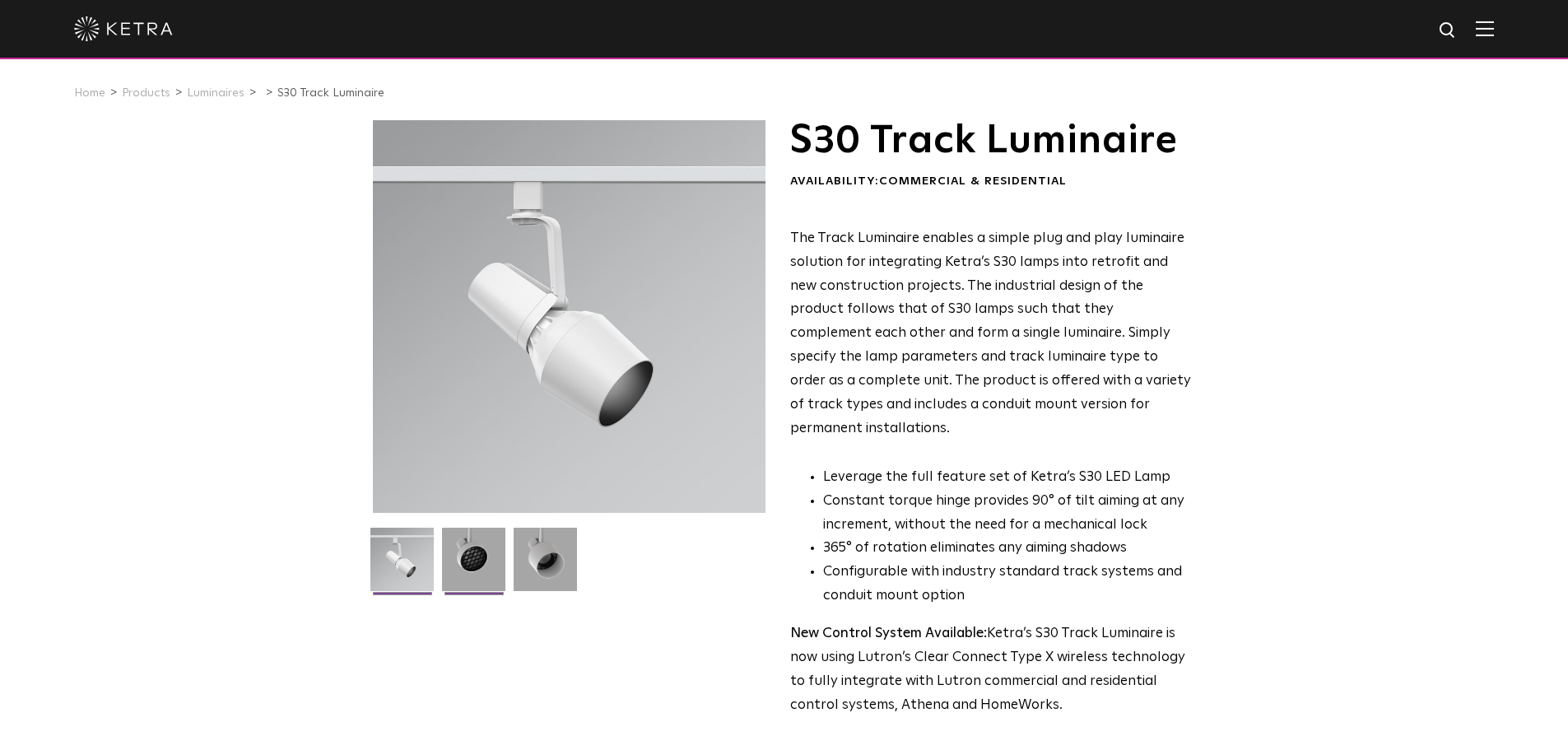 click at bounding box center (473, 566) 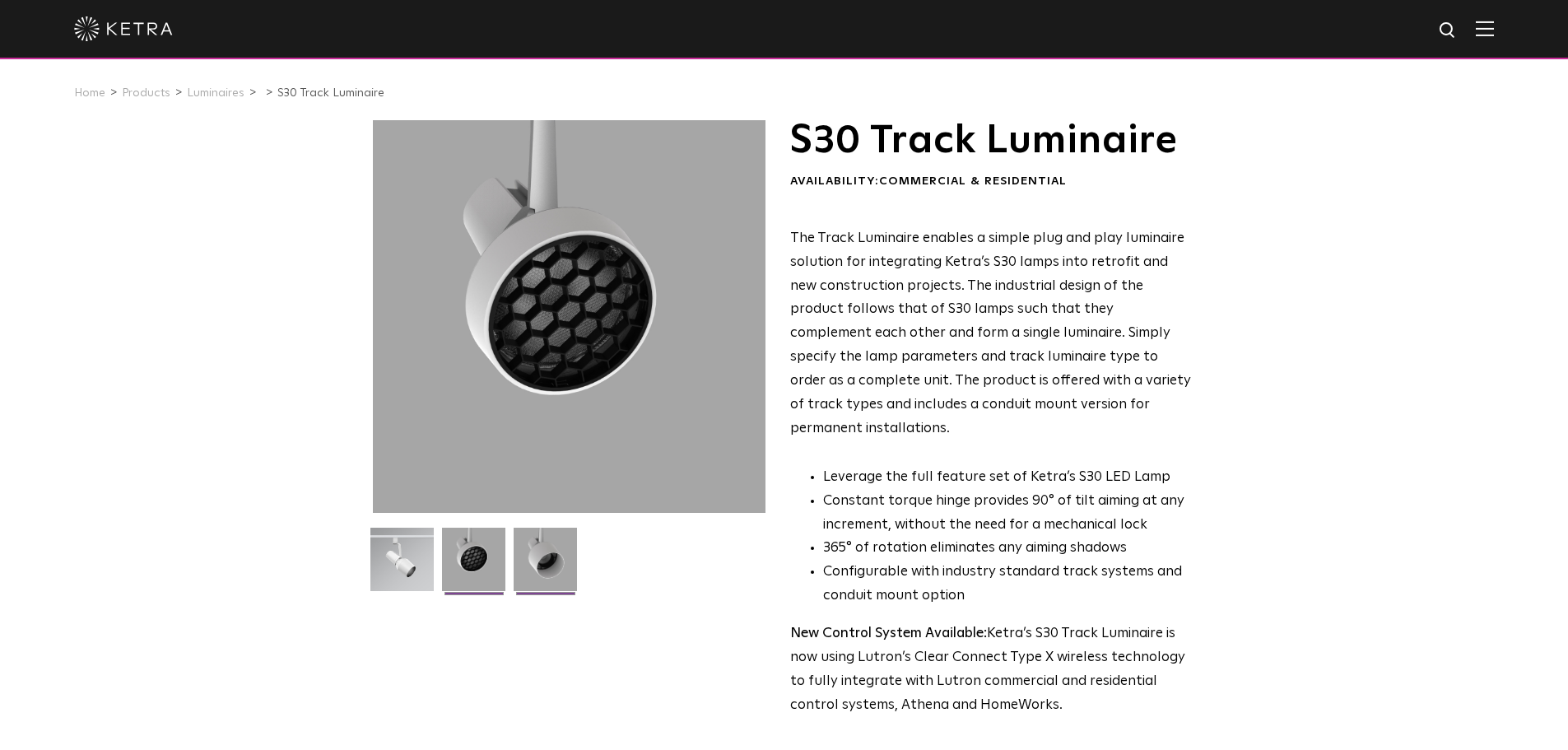 click at bounding box center (545, 566) 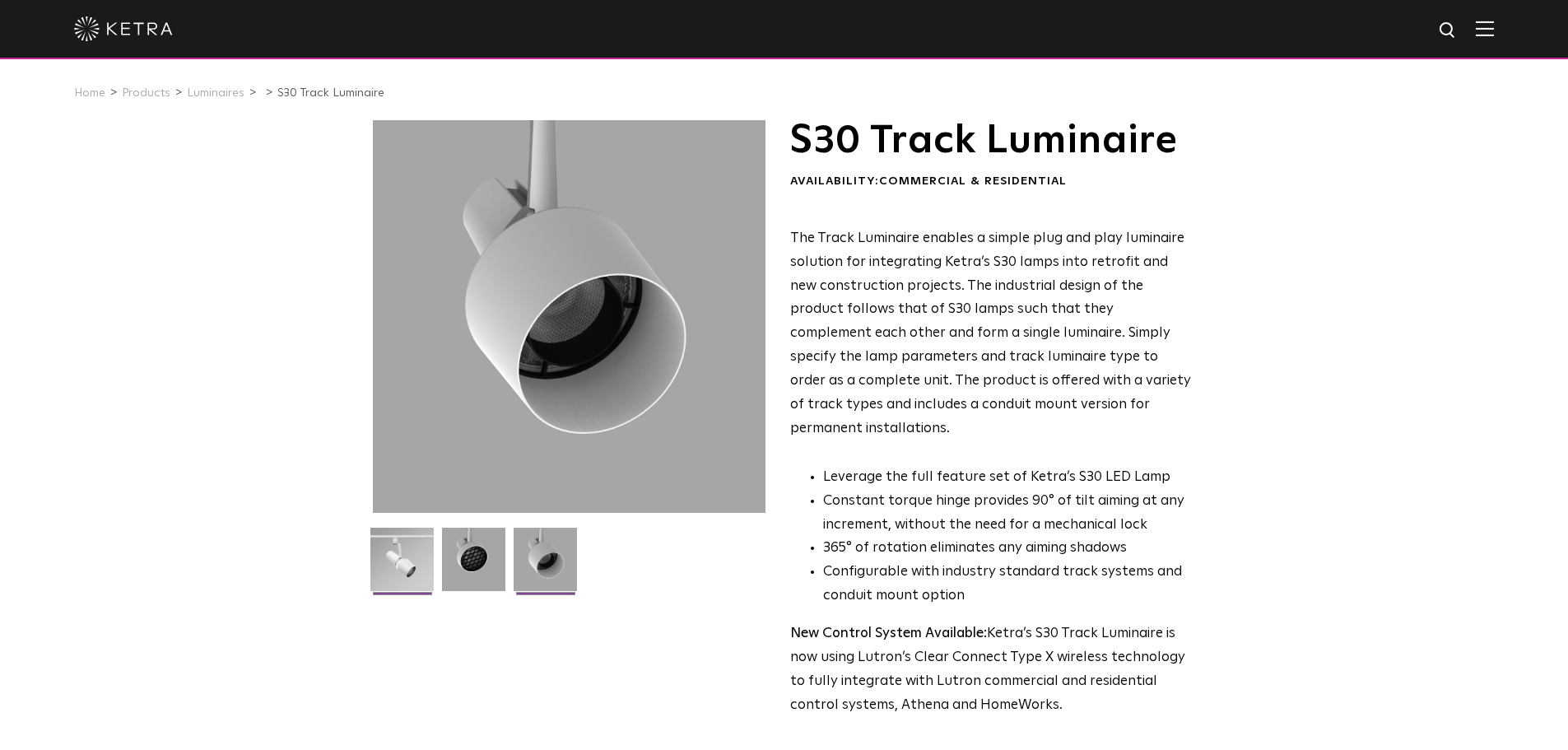 click at bounding box center (402, 566) 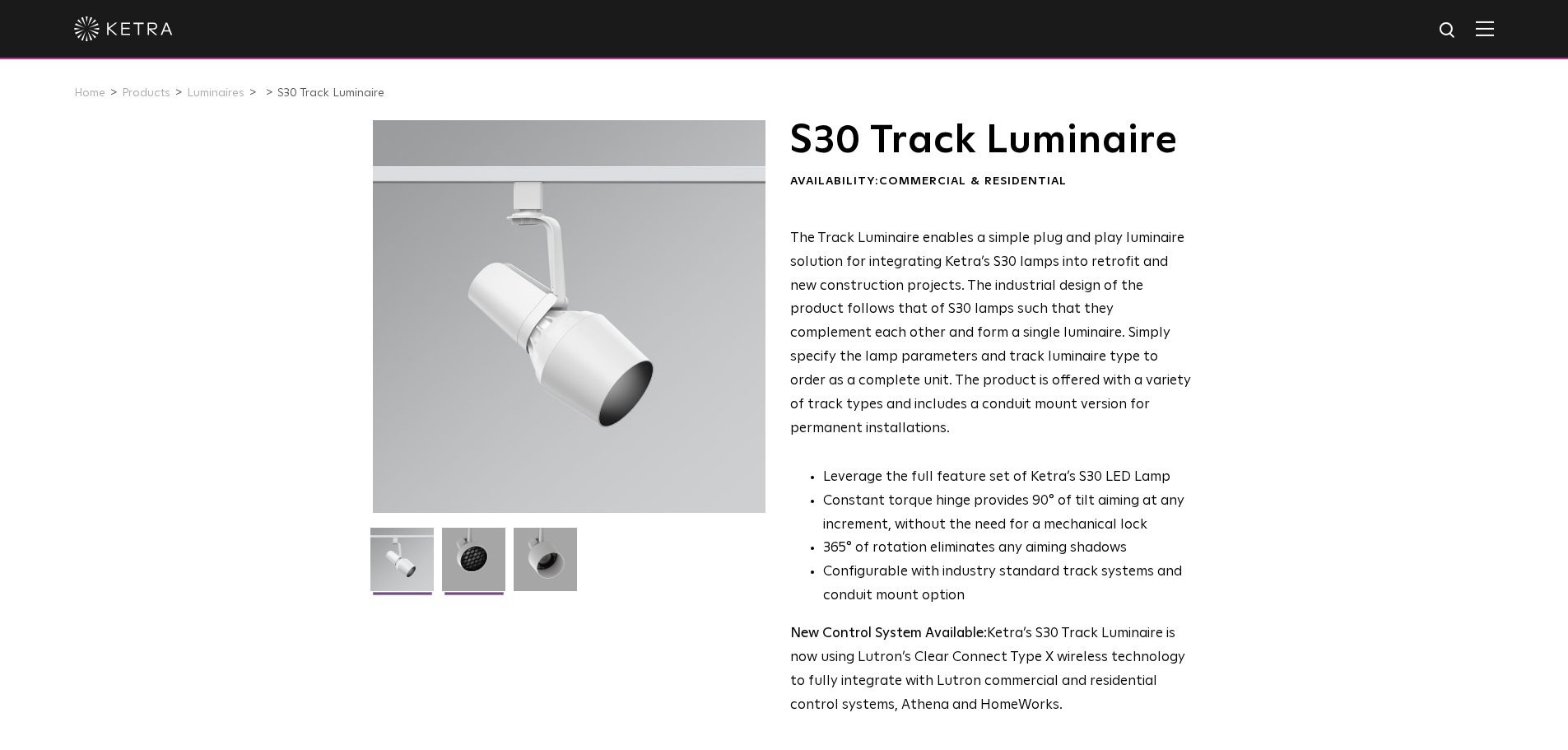 click at bounding box center [473, 566] 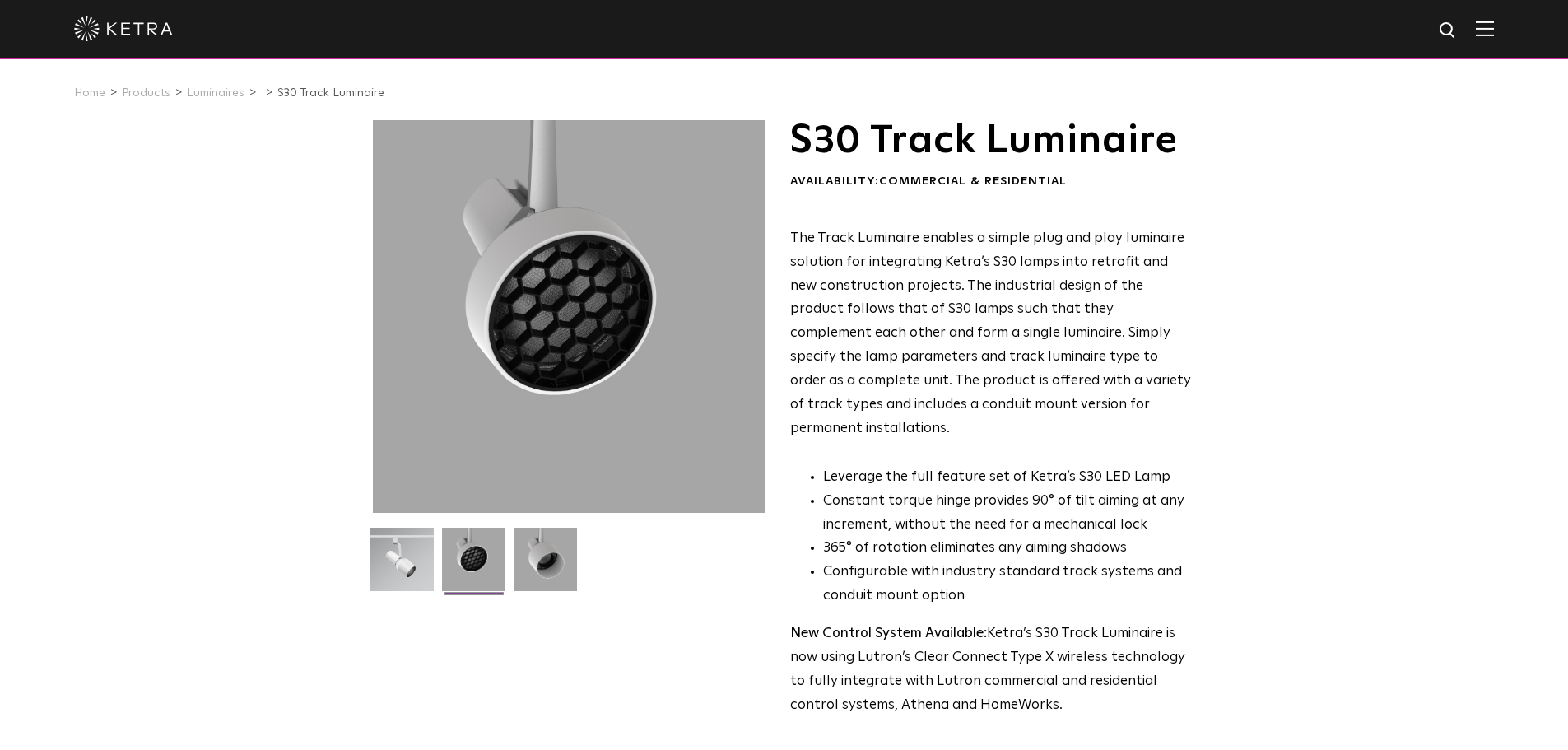scroll, scrollTop: 82, scrollLeft: 0, axis: vertical 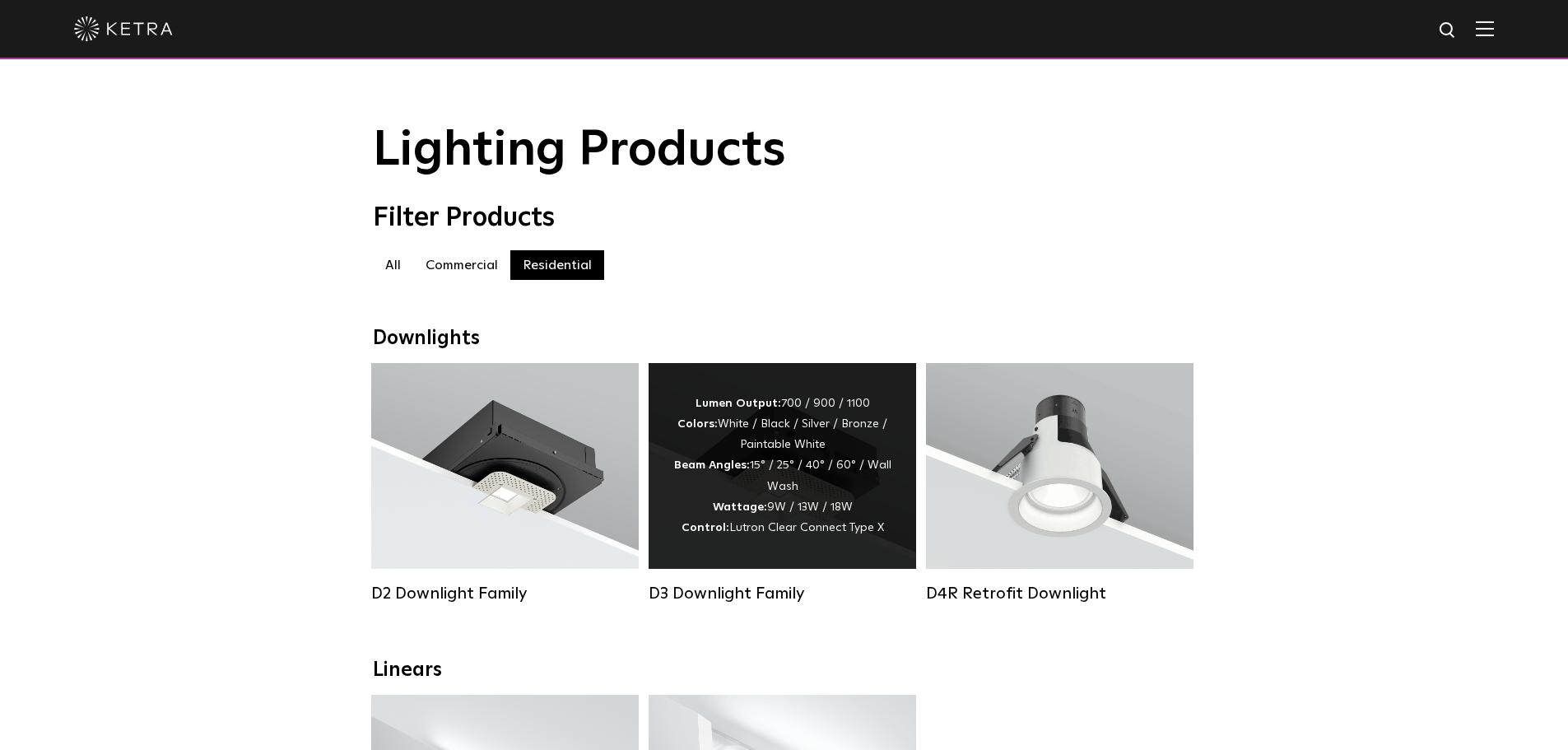 click on "Lumen Output:  700 / 900 / 1100 Colors:  White / Black / Silver / Bronze / Paintable White Beam Angles:  15° / 25° / 40° / 60° / Wall Wash Wattage:  9W / 13W / 18W Control:  Lutron Clear Connect Type X" at bounding box center [782, 466] 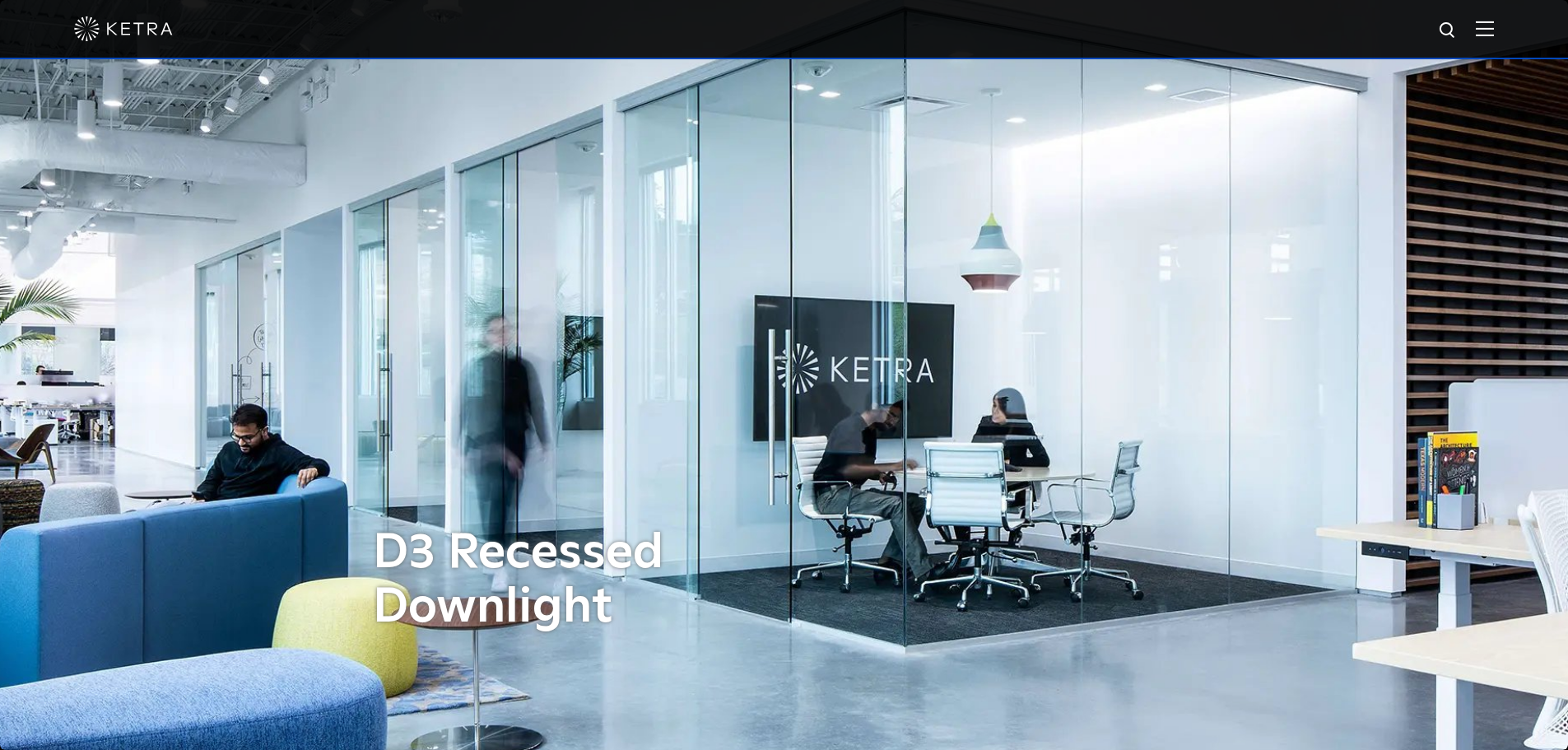 scroll, scrollTop: 0, scrollLeft: 0, axis: both 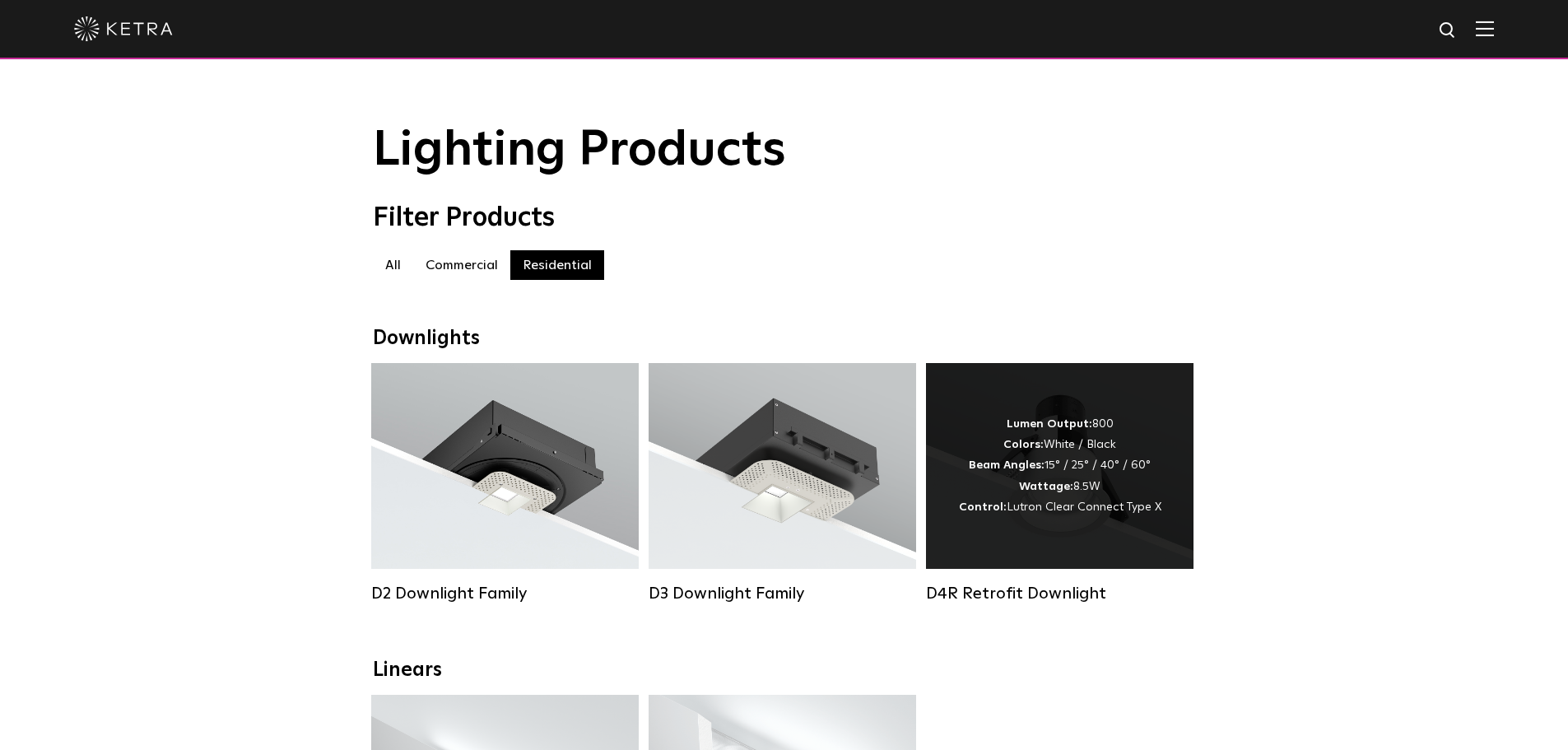 click on "D4R Retrofit Downlight" at bounding box center (1059, 483) 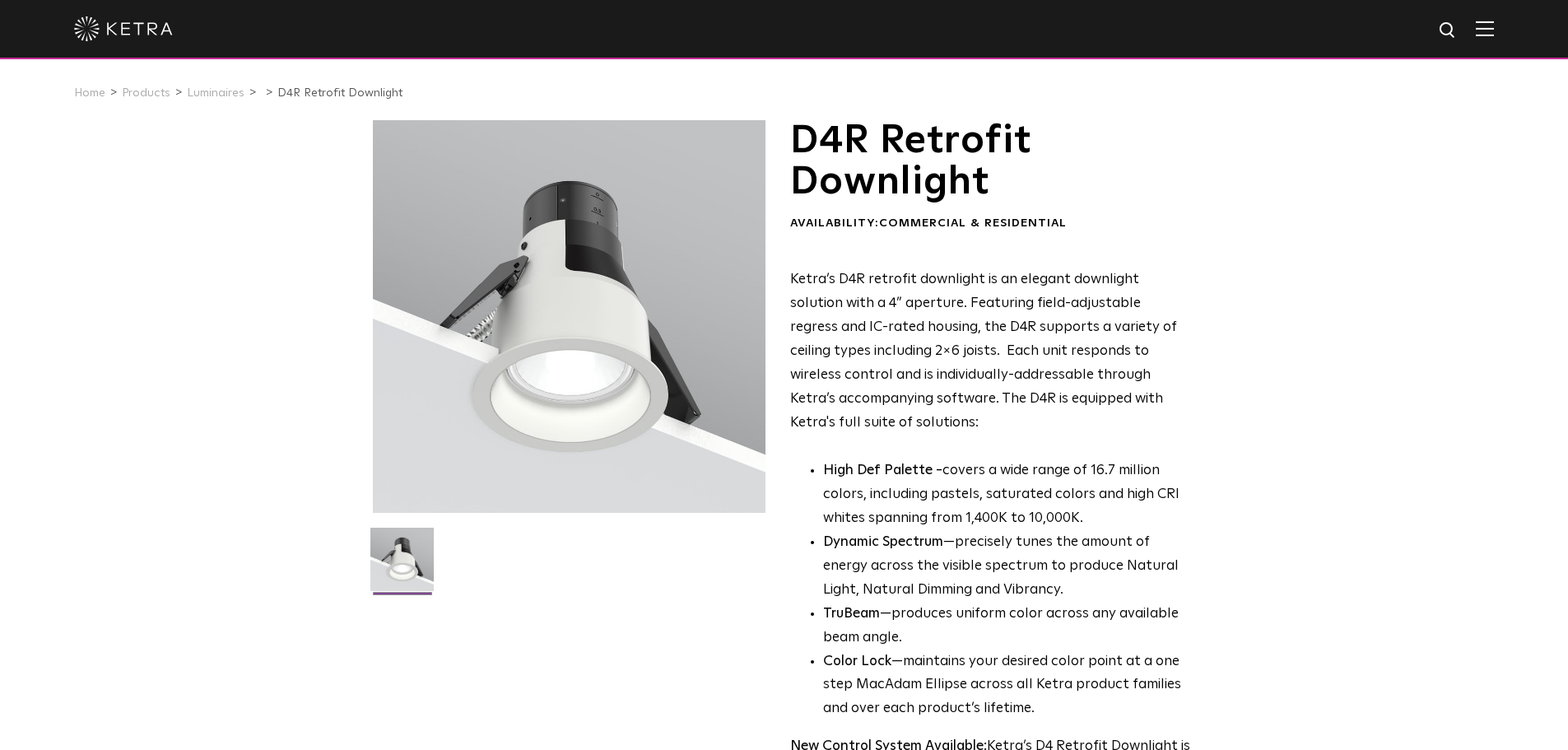 scroll, scrollTop: 0, scrollLeft: 0, axis: both 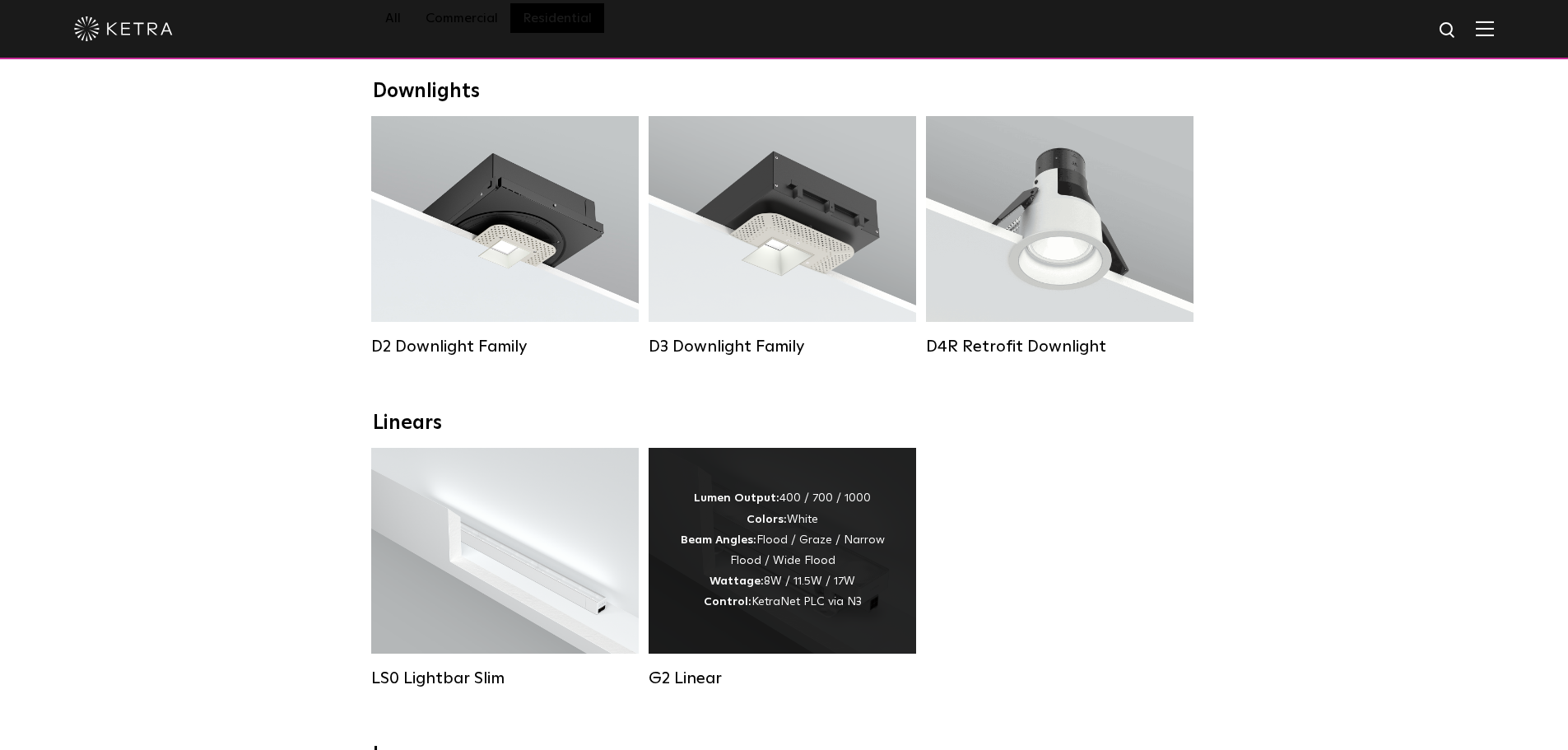 click on "Lumen Output:  400 / 700 / 1000 Colors:  White Beam Angles:  Flood / Graze / Narrow Flood / Wide Flood Wattage:  8W / 11.5W / 17W Control:  KetraNet PLC via N3" at bounding box center [782, 550] 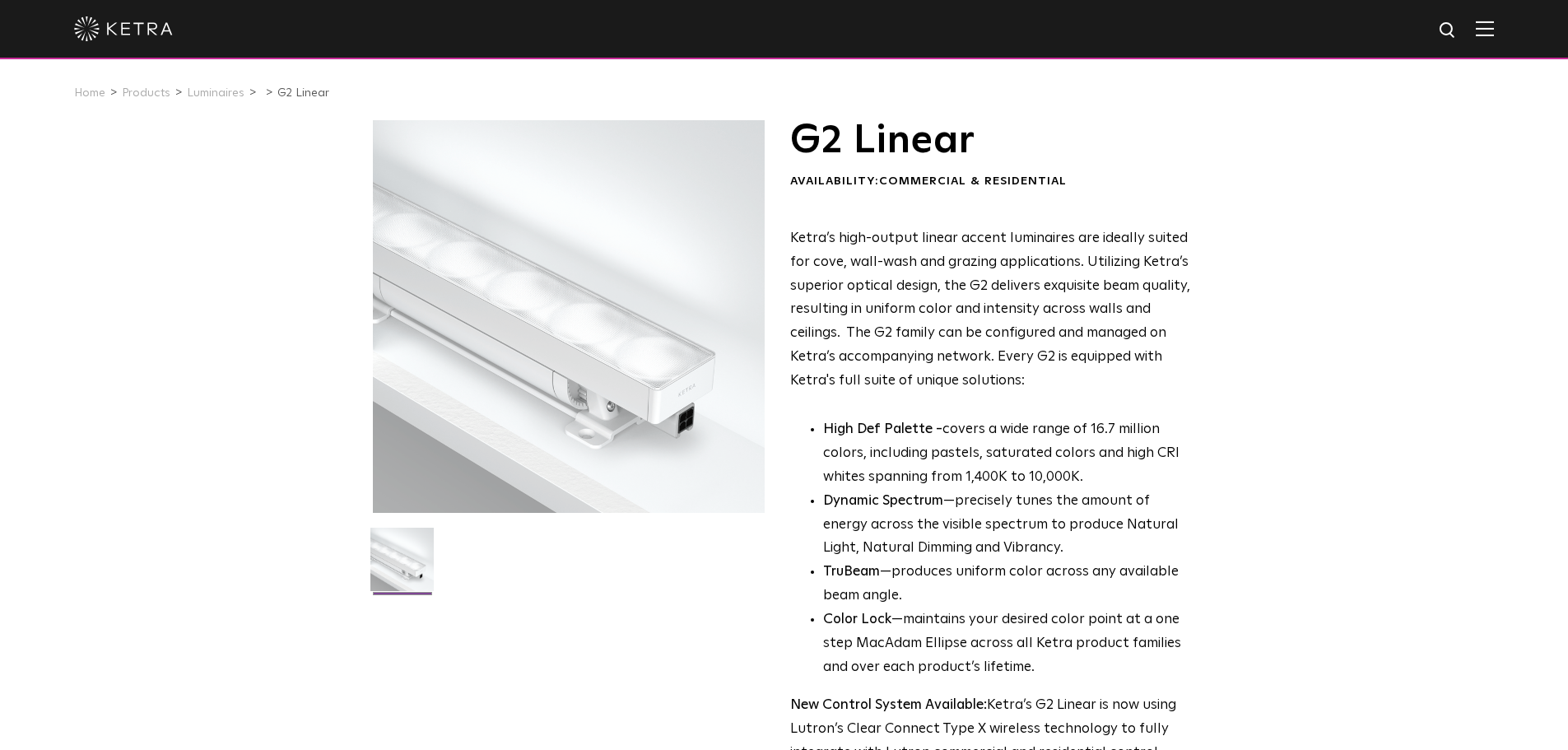scroll, scrollTop: 0, scrollLeft: 0, axis: both 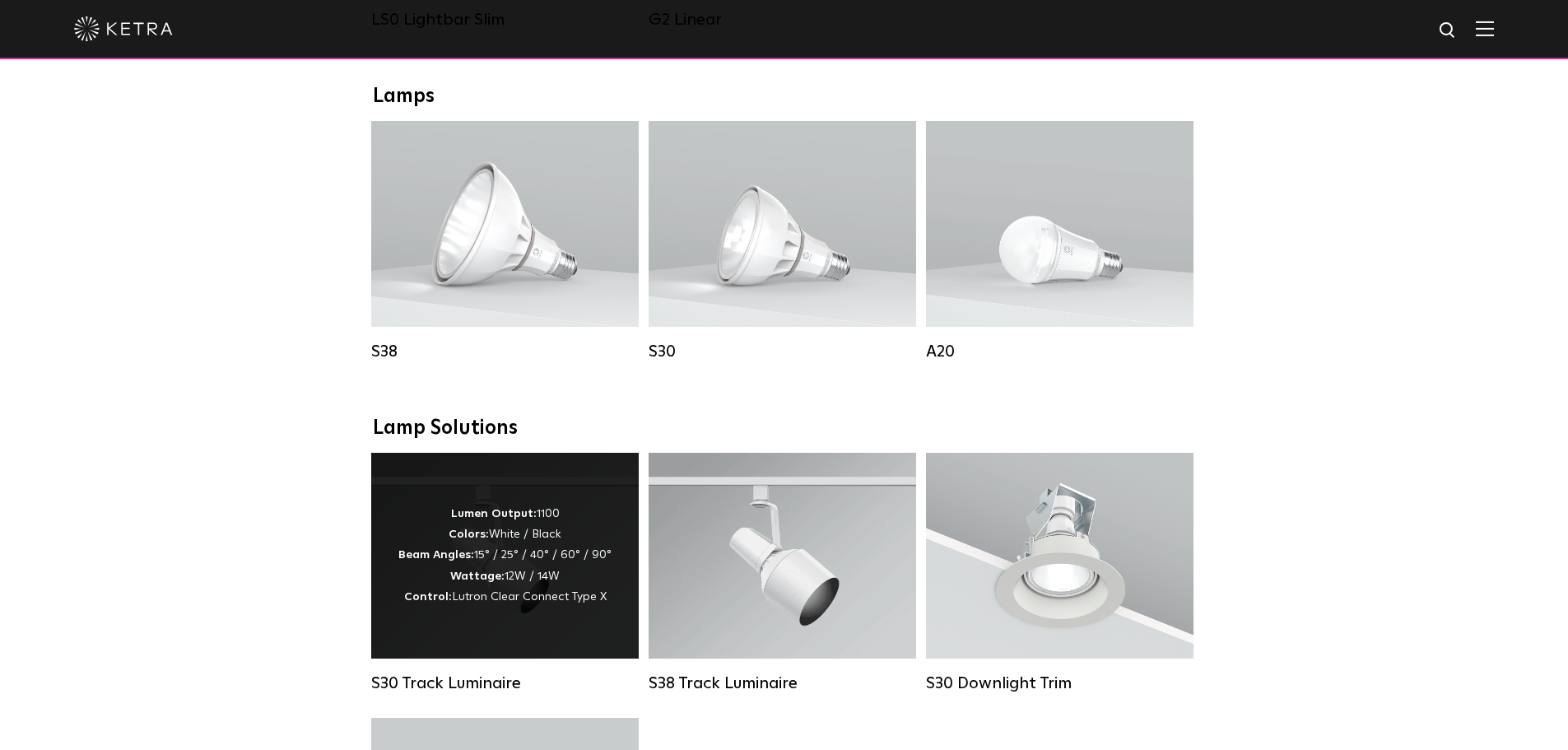 click on "Lumen Output:   1100 Colors:  White / Black Beam Angles:  15° / 25° / 40° / 60° / 90° Wattage:  12W / 14W Control:  Lutron Clear Connect Type X" at bounding box center (505, 556) 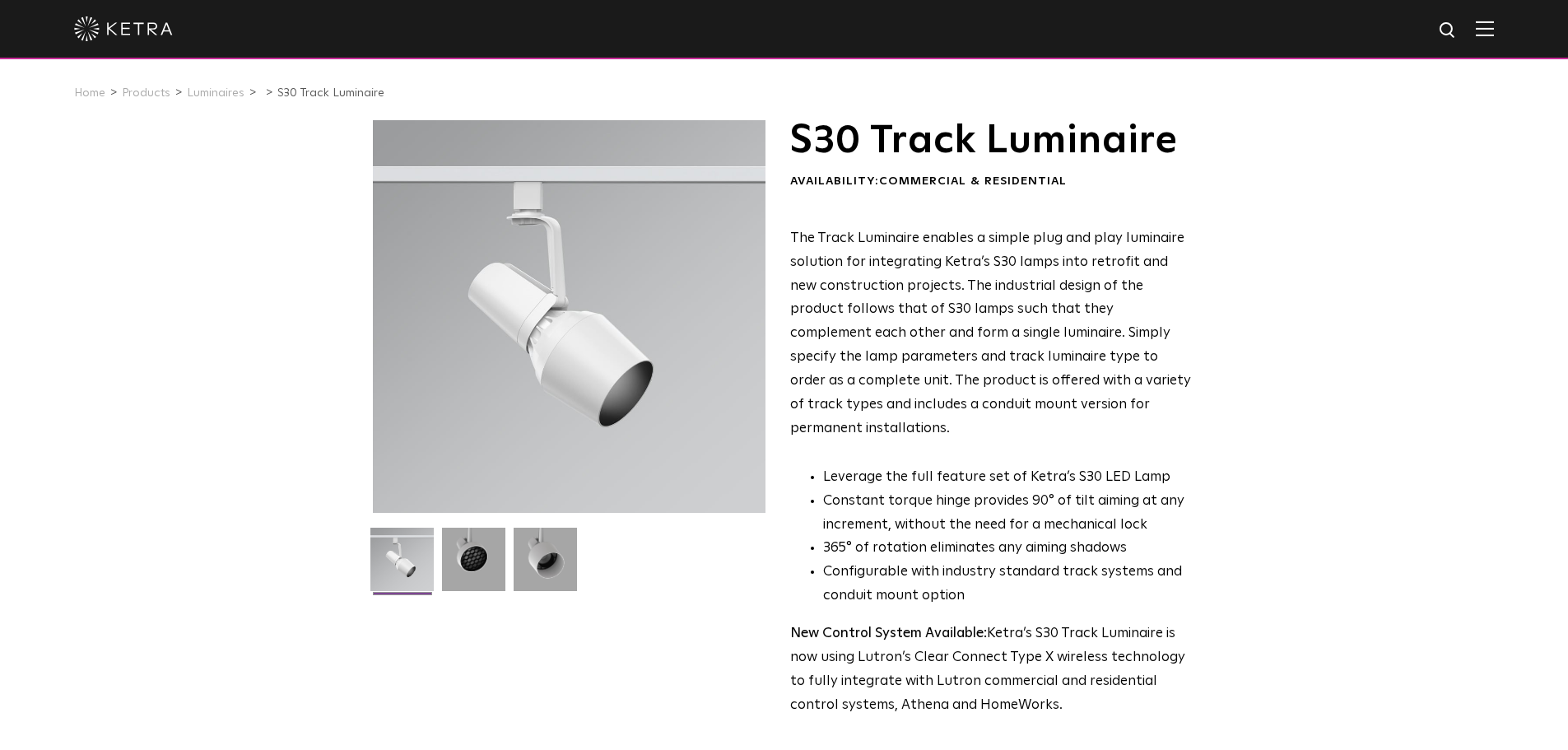 scroll, scrollTop: 0, scrollLeft: 0, axis: both 